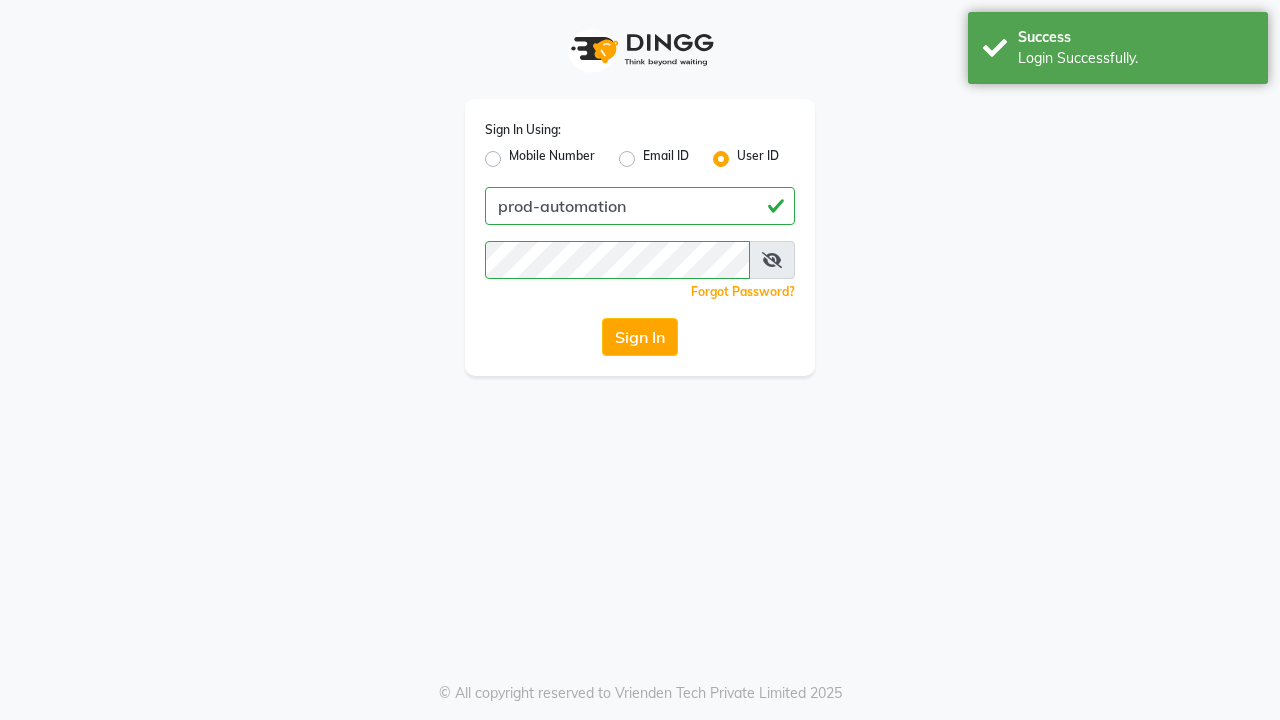 scroll, scrollTop: 0, scrollLeft: 0, axis: both 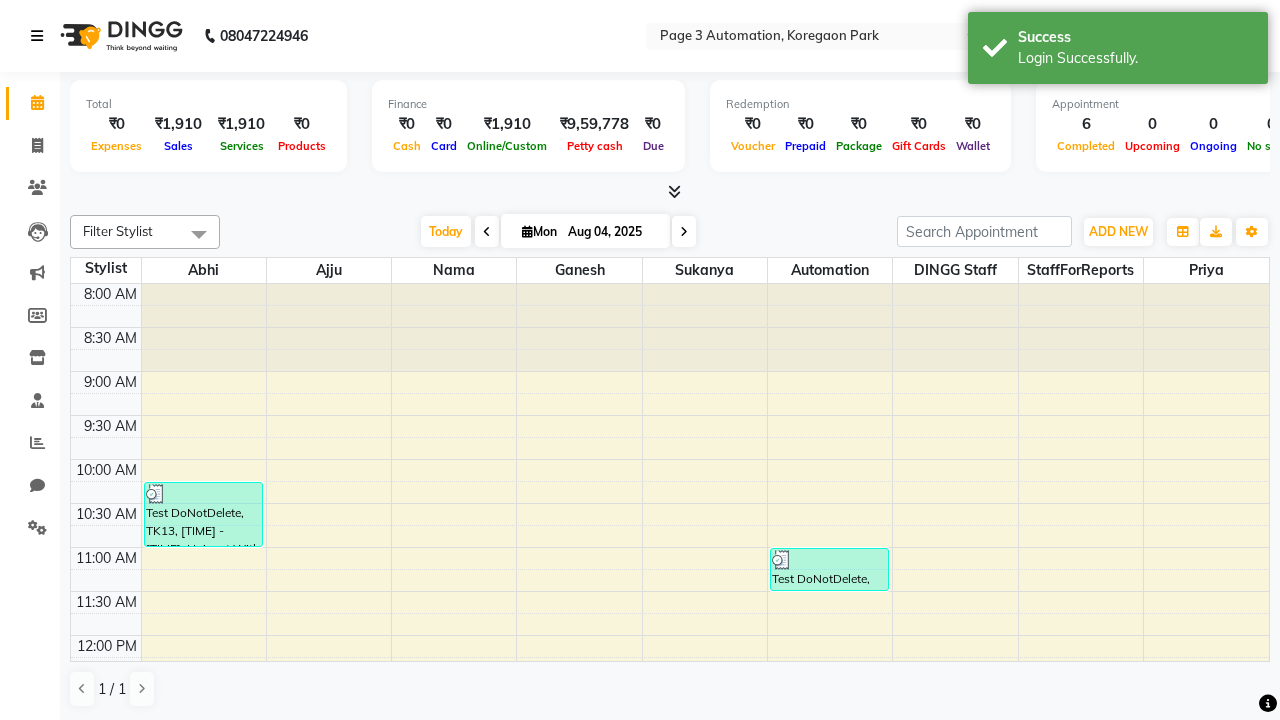 click at bounding box center (37, 36) 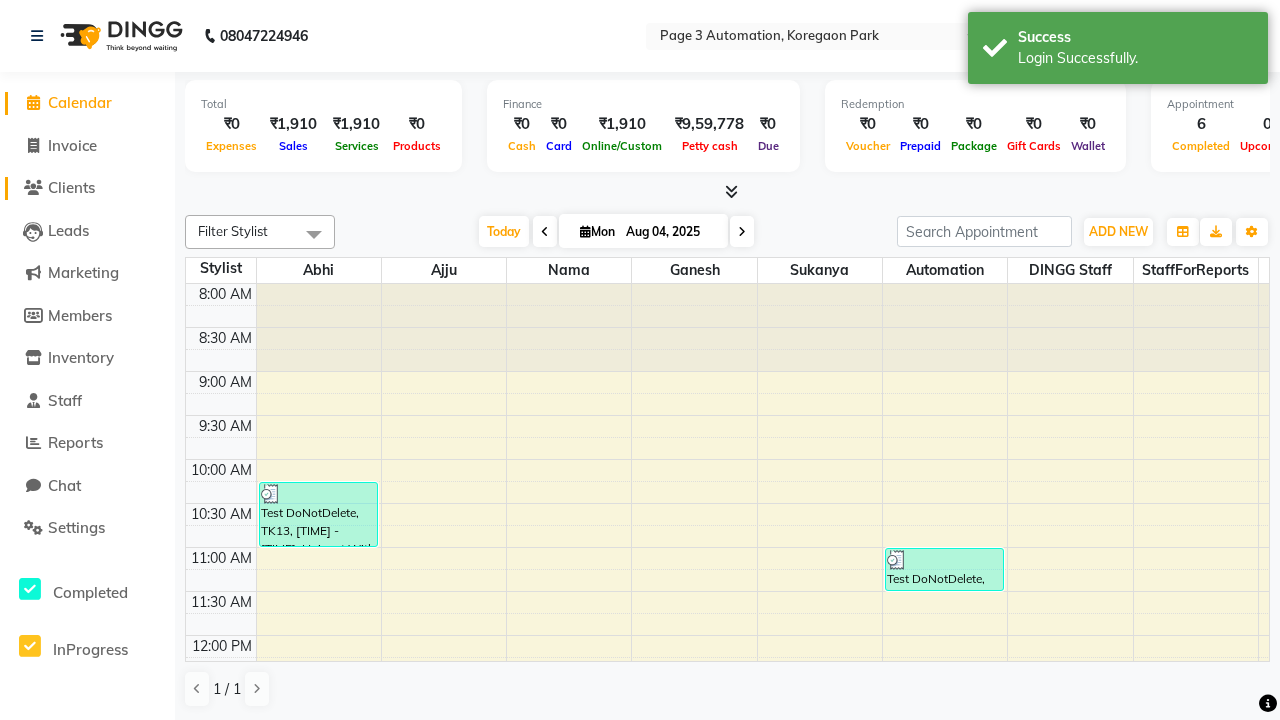 click on "Clients" 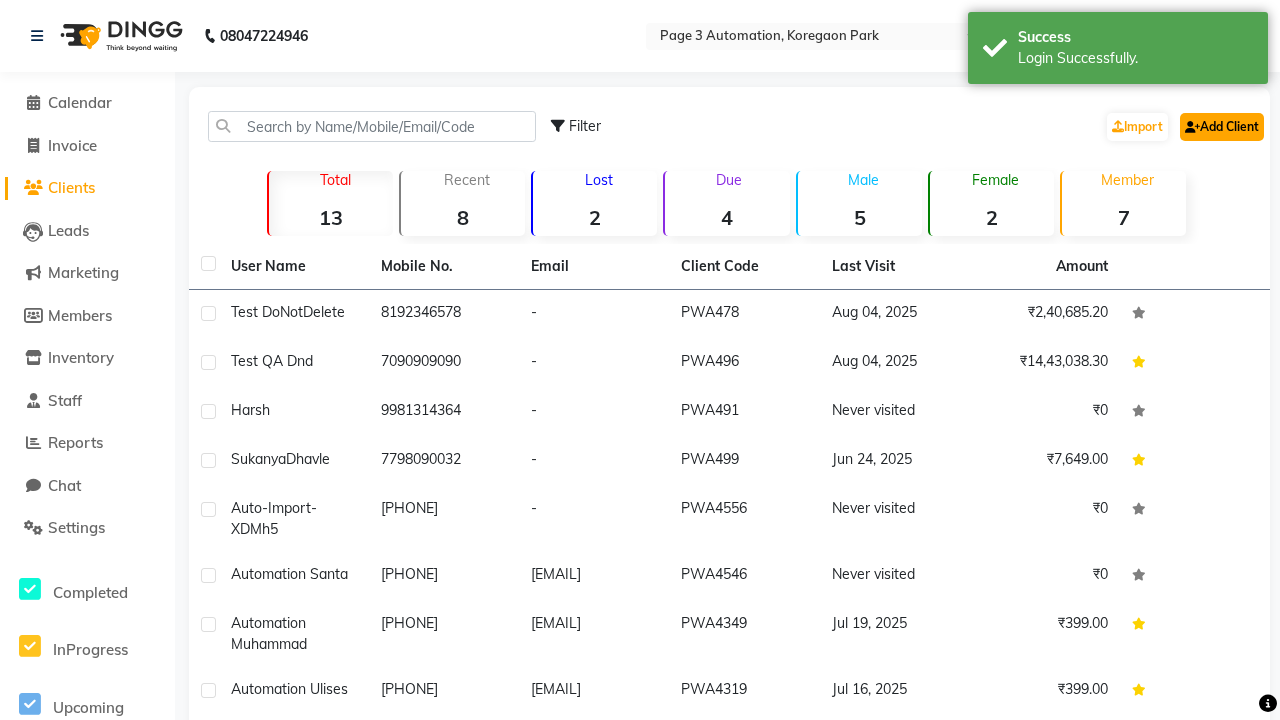click on "Add Client" 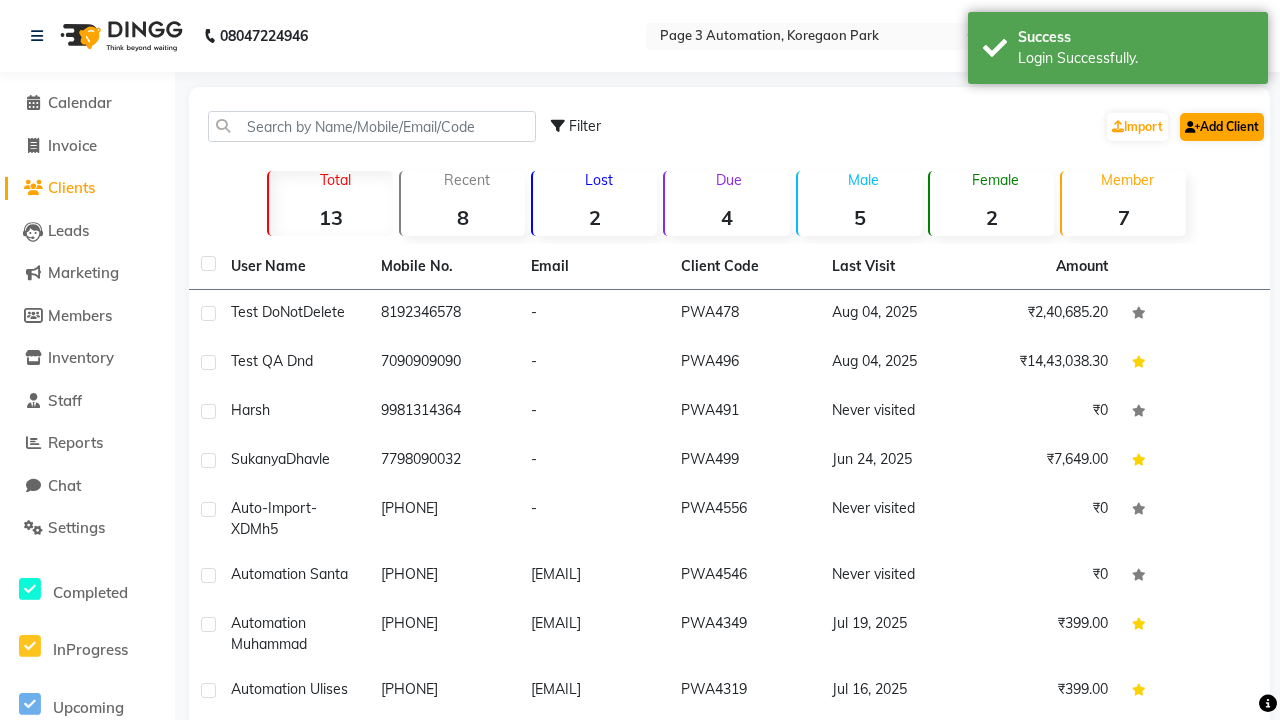 select on "22" 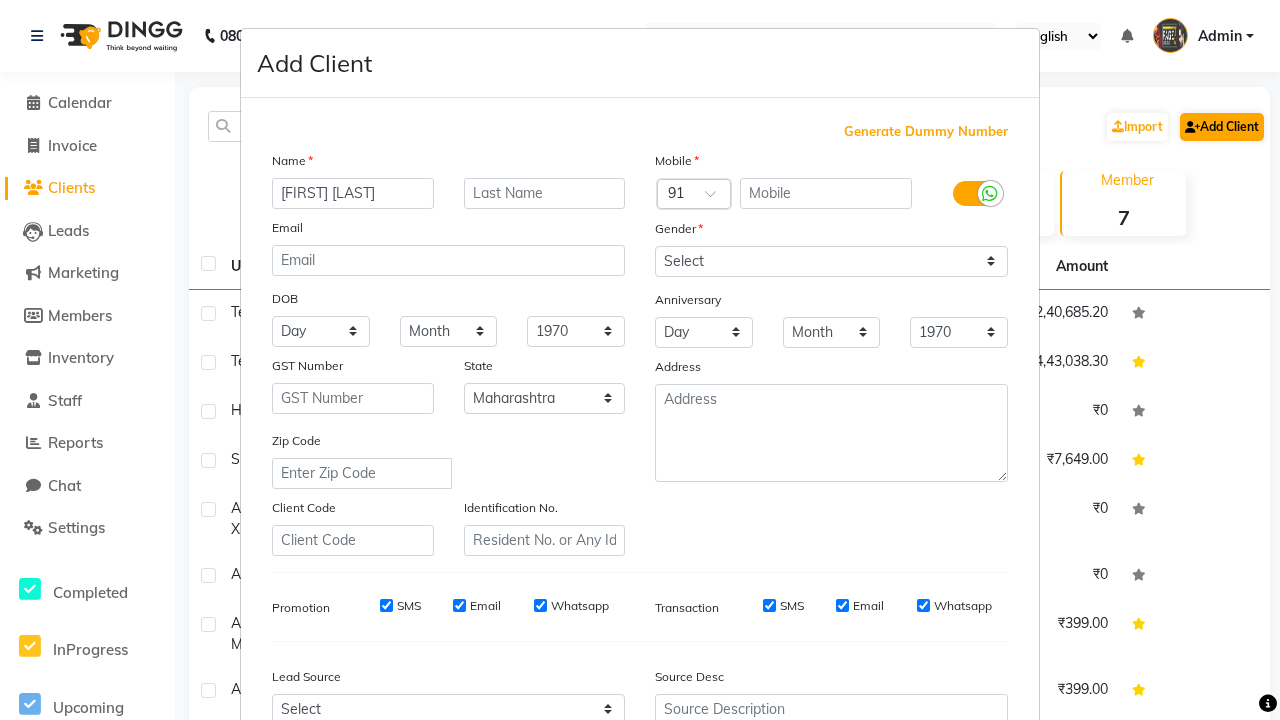 type on "[FIRST] [LAST]" 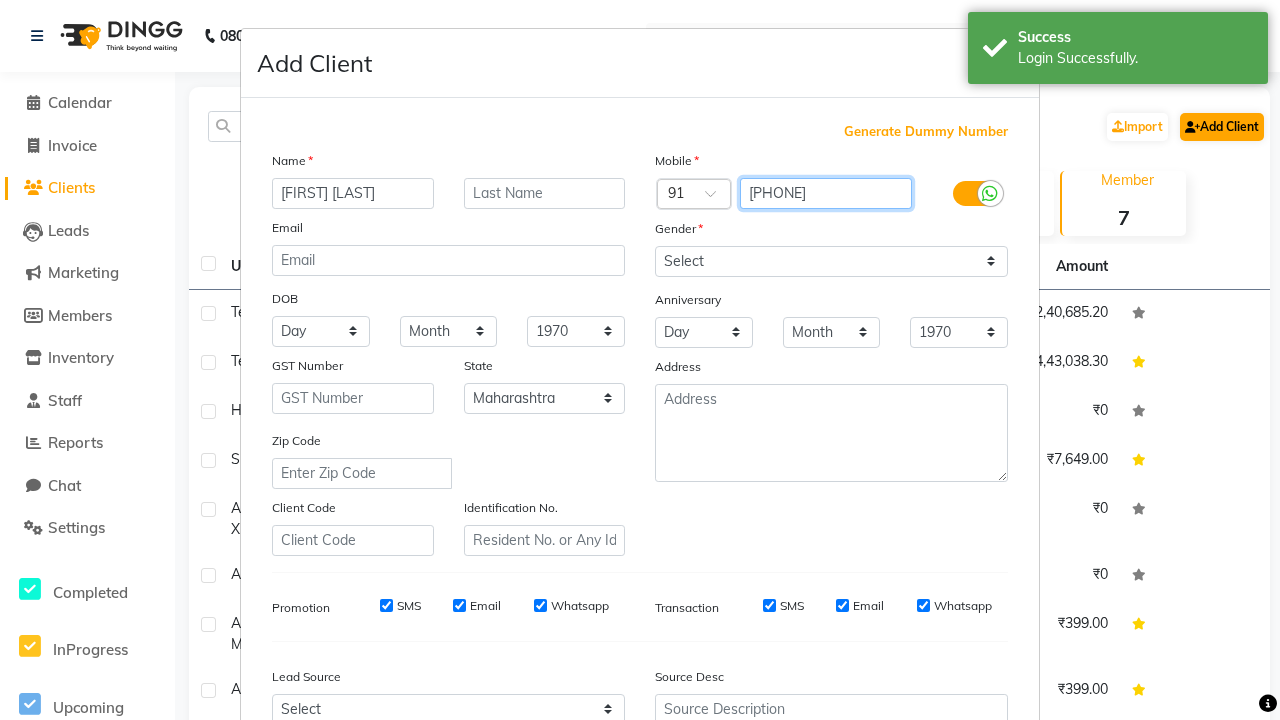 type on "[PHONE]" 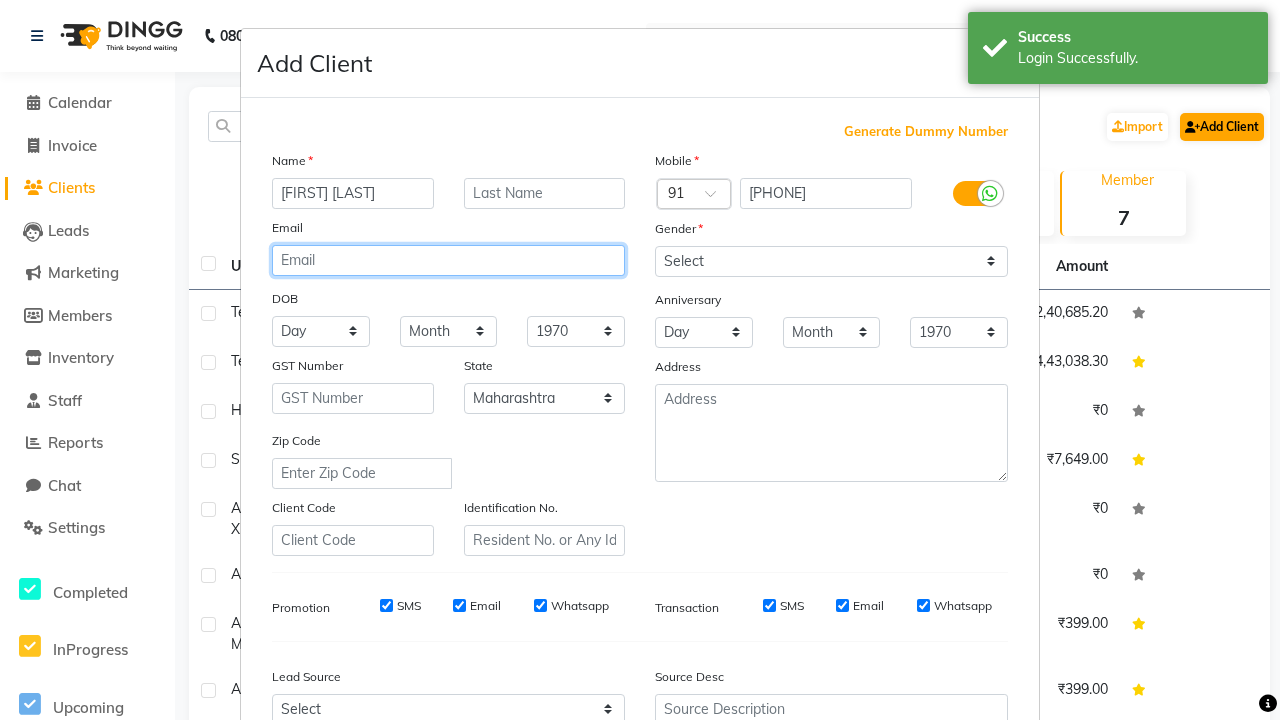 type on "[EMAIL]" 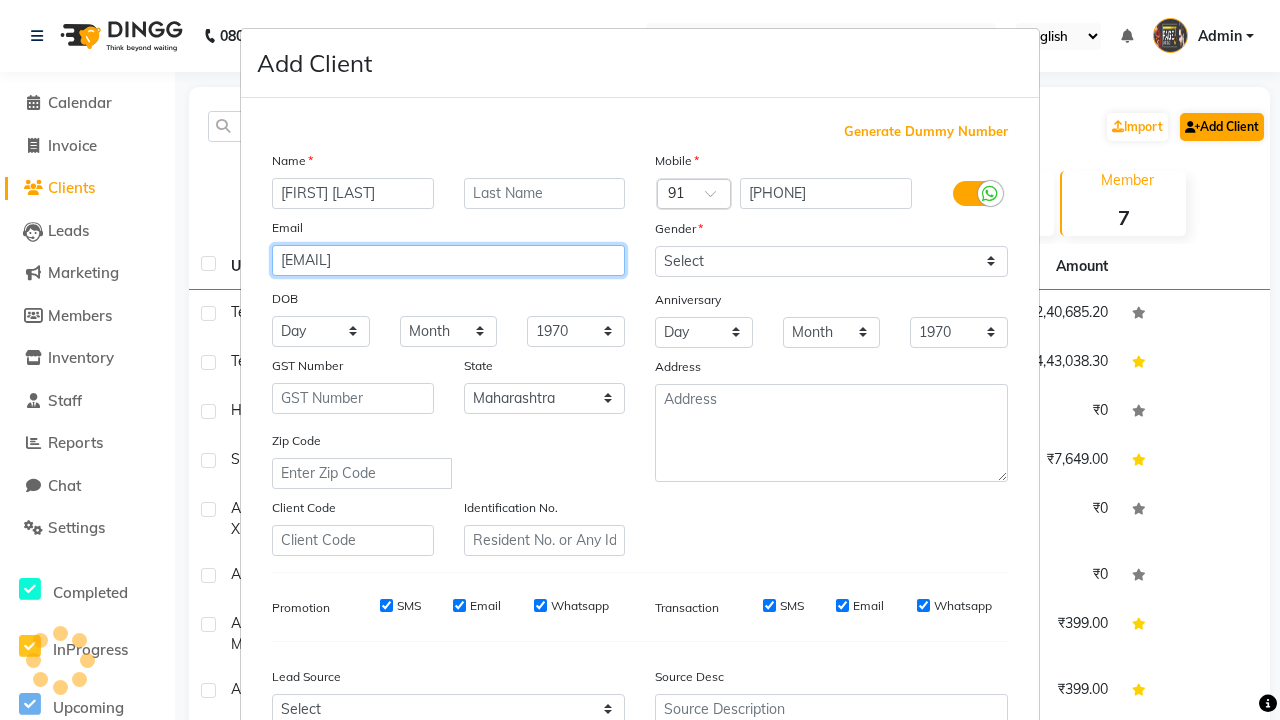 select on "male" 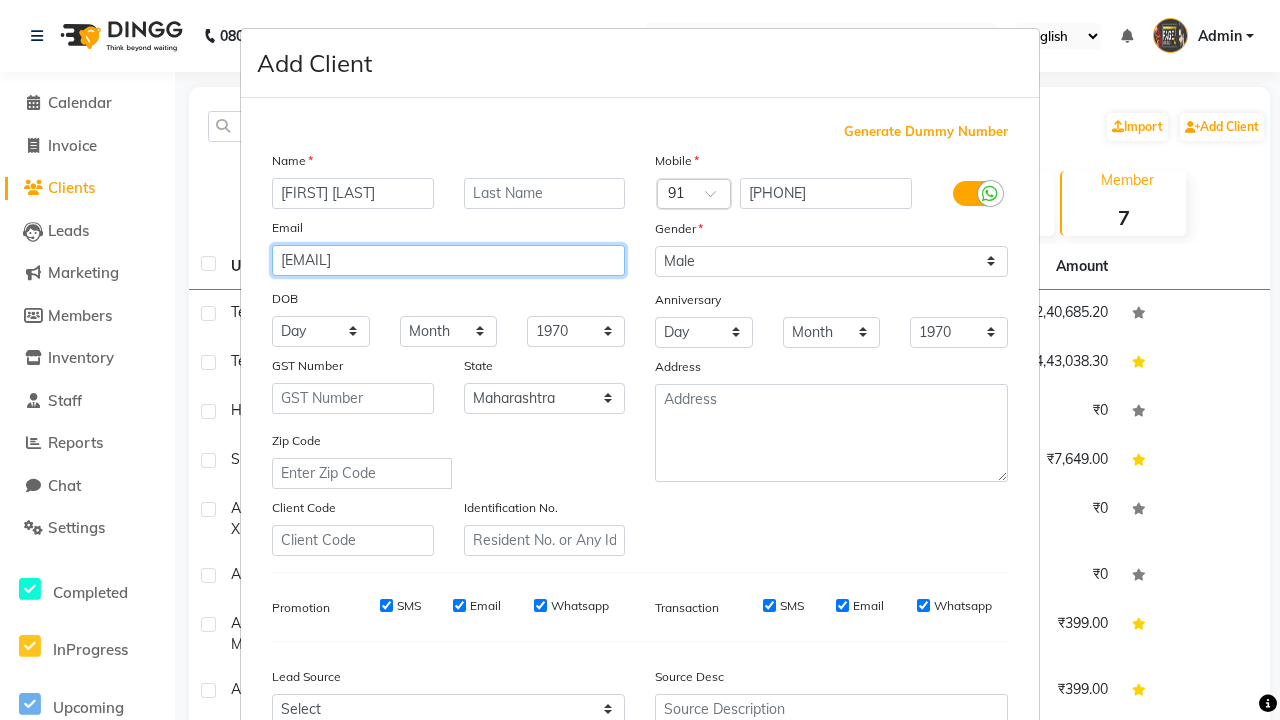 type on "[EMAIL]" 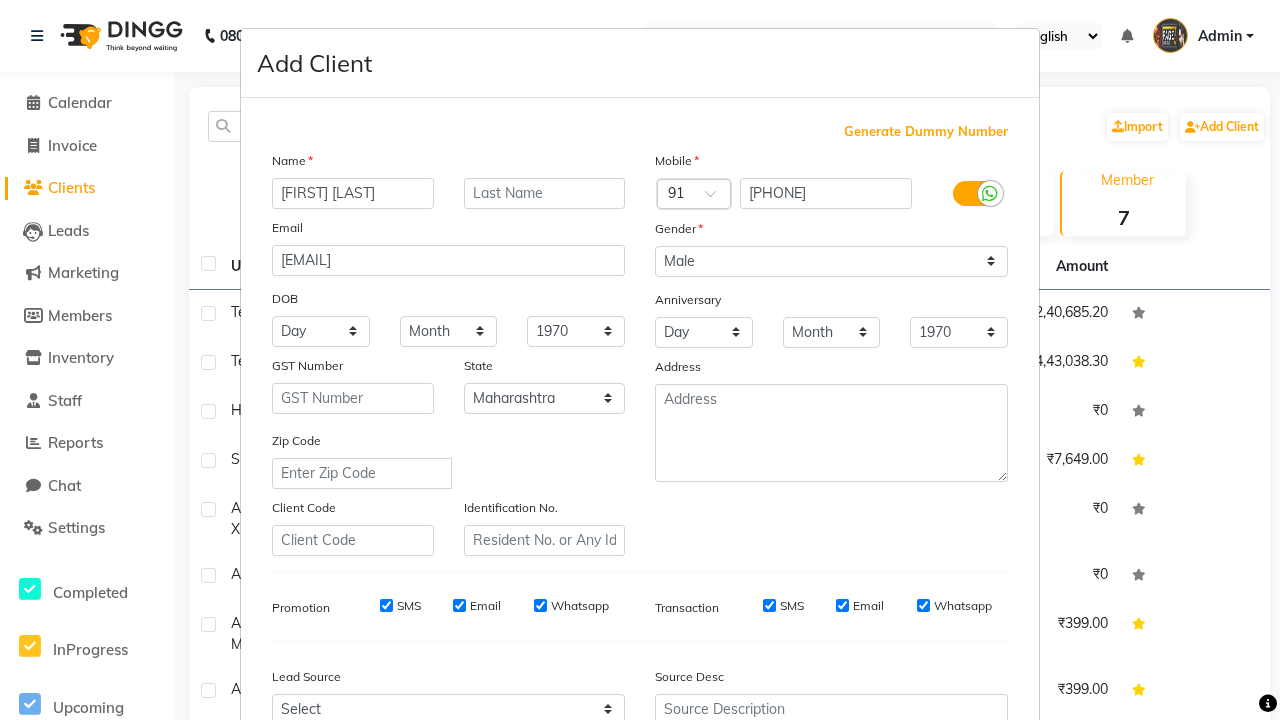 click on "Add" at bounding box center [906, 855] 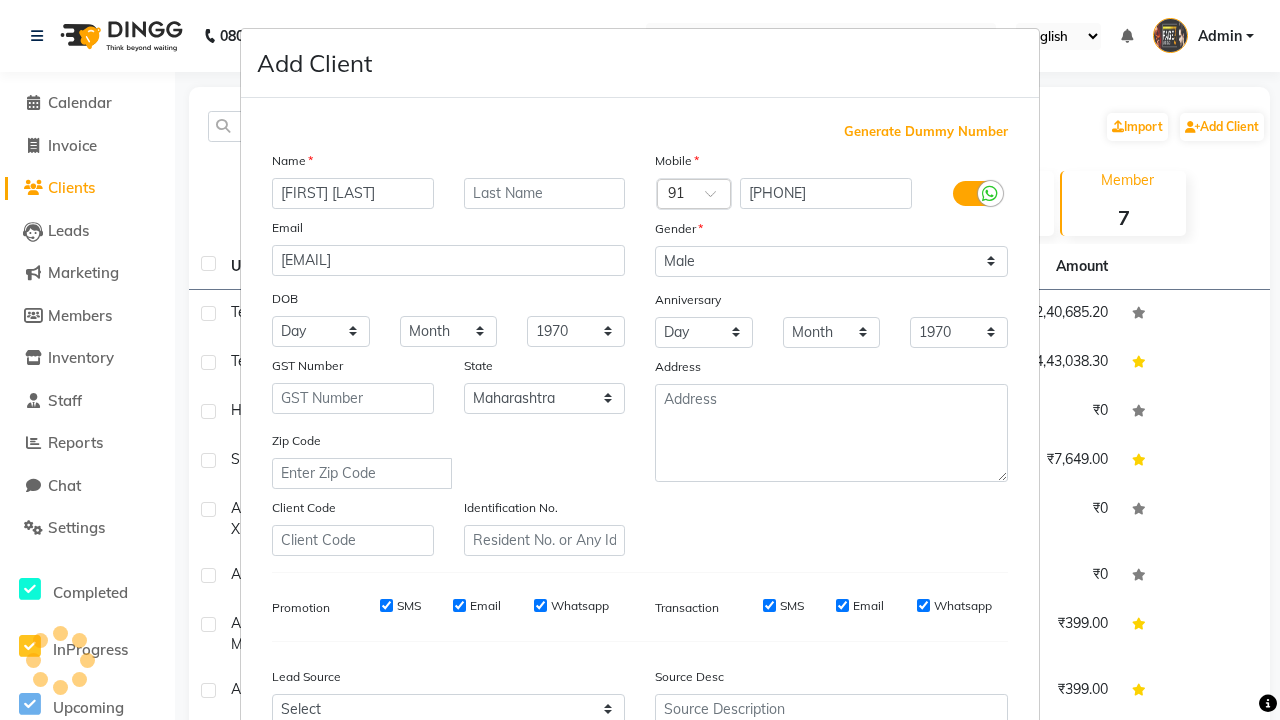 scroll, scrollTop: 203, scrollLeft: 0, axis: vertical 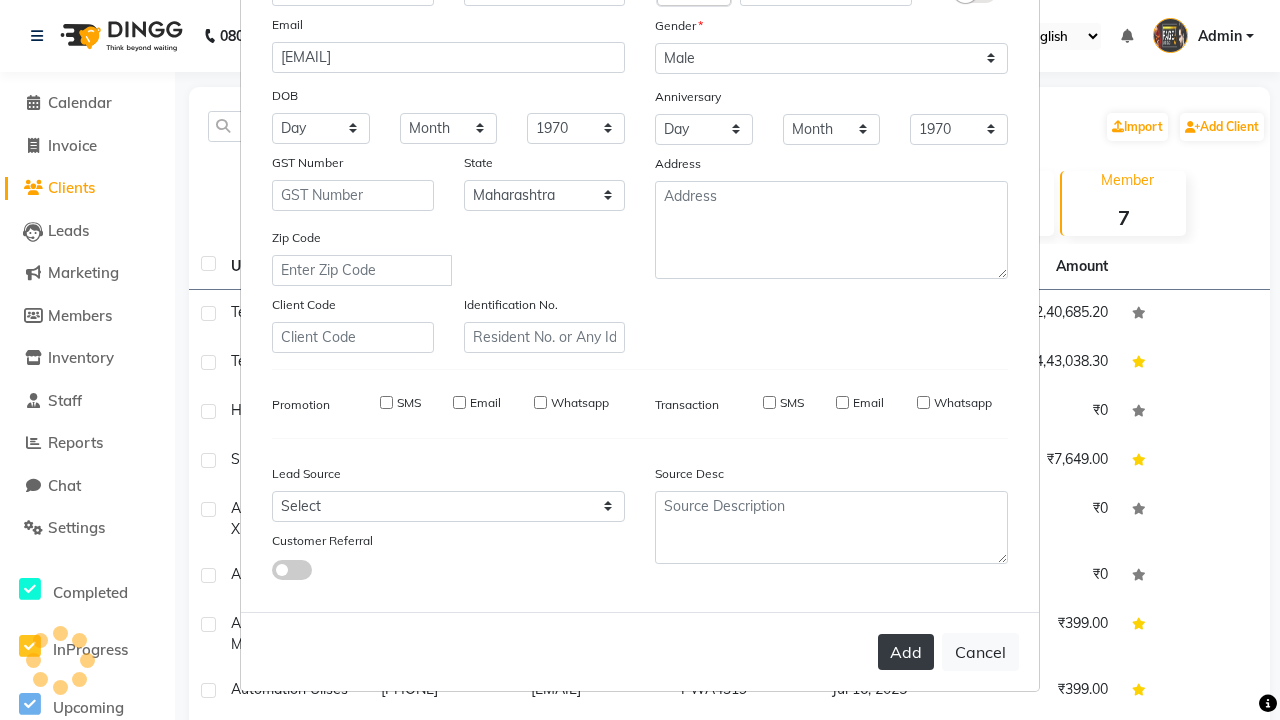 type 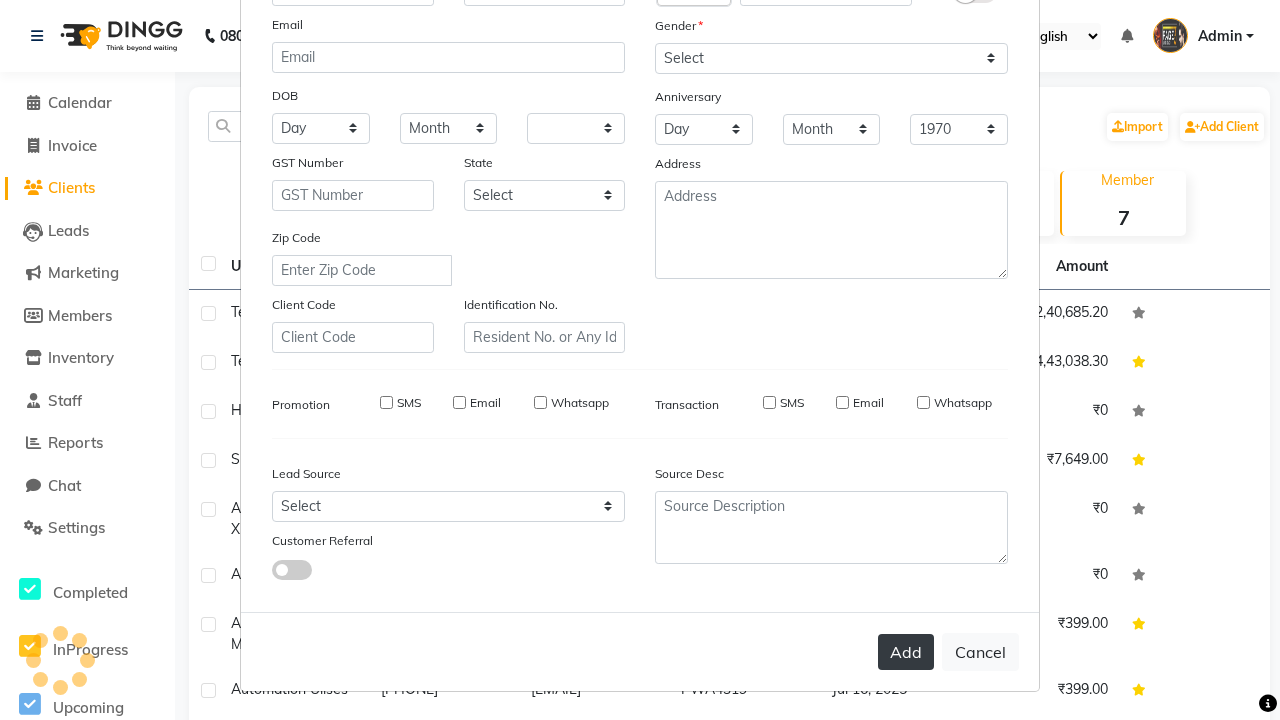 select 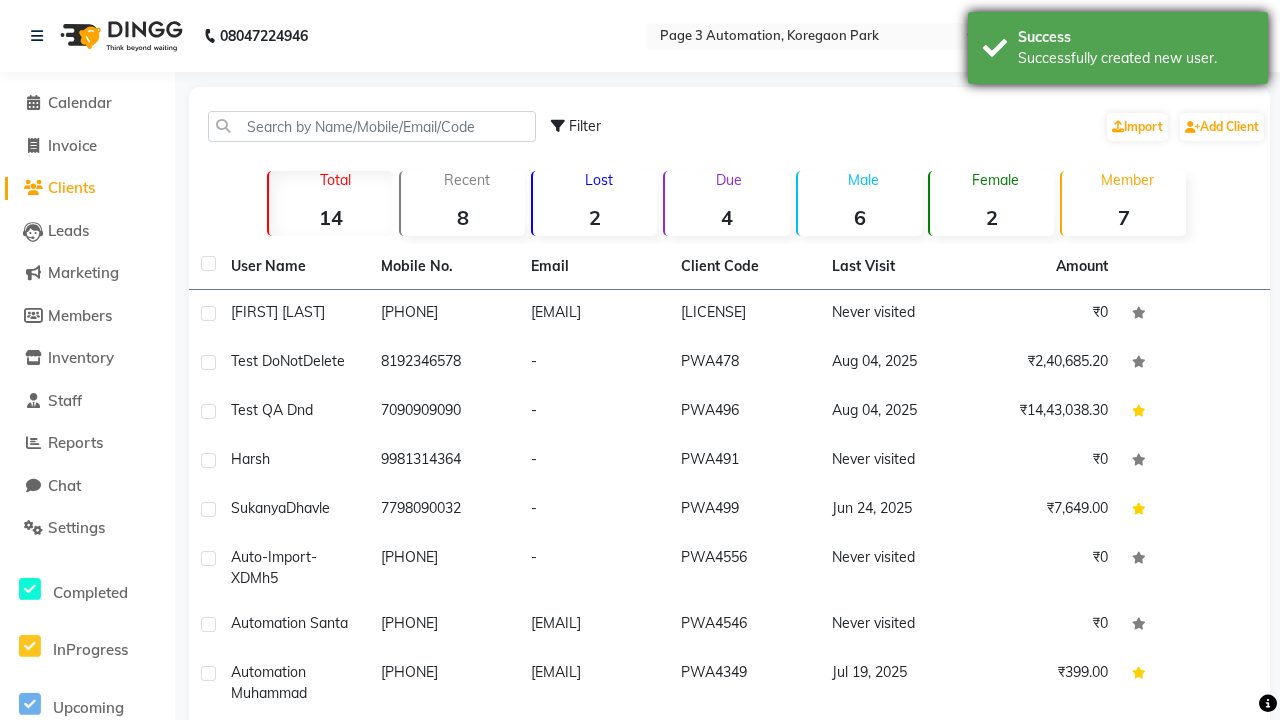click on "Successfully created new user." at bounding box center (1135, 58) 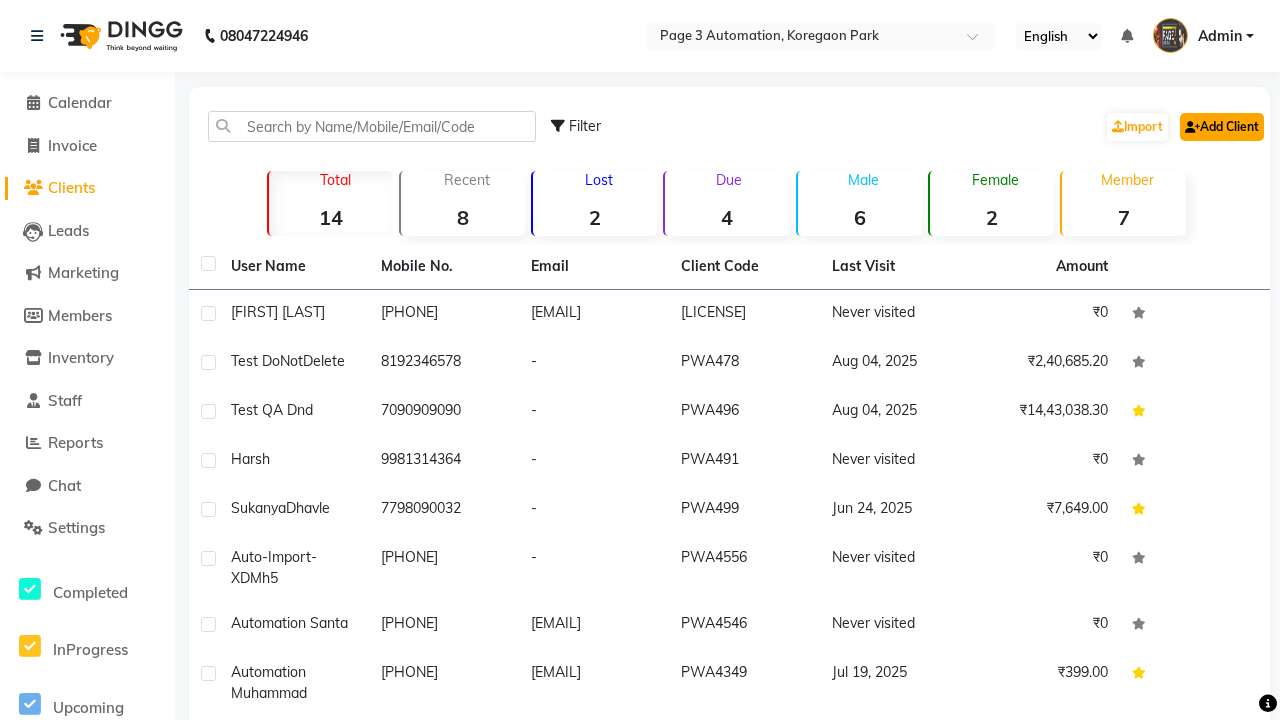 click on "Add Client" 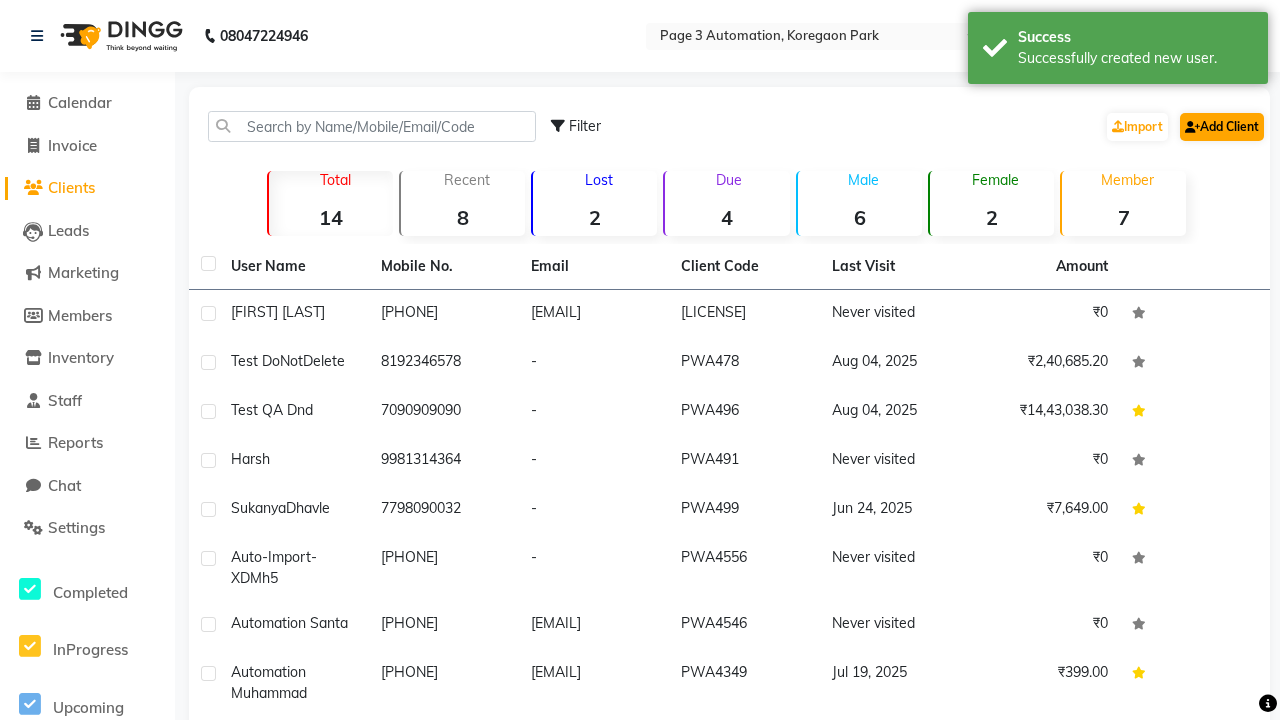 select on "22" 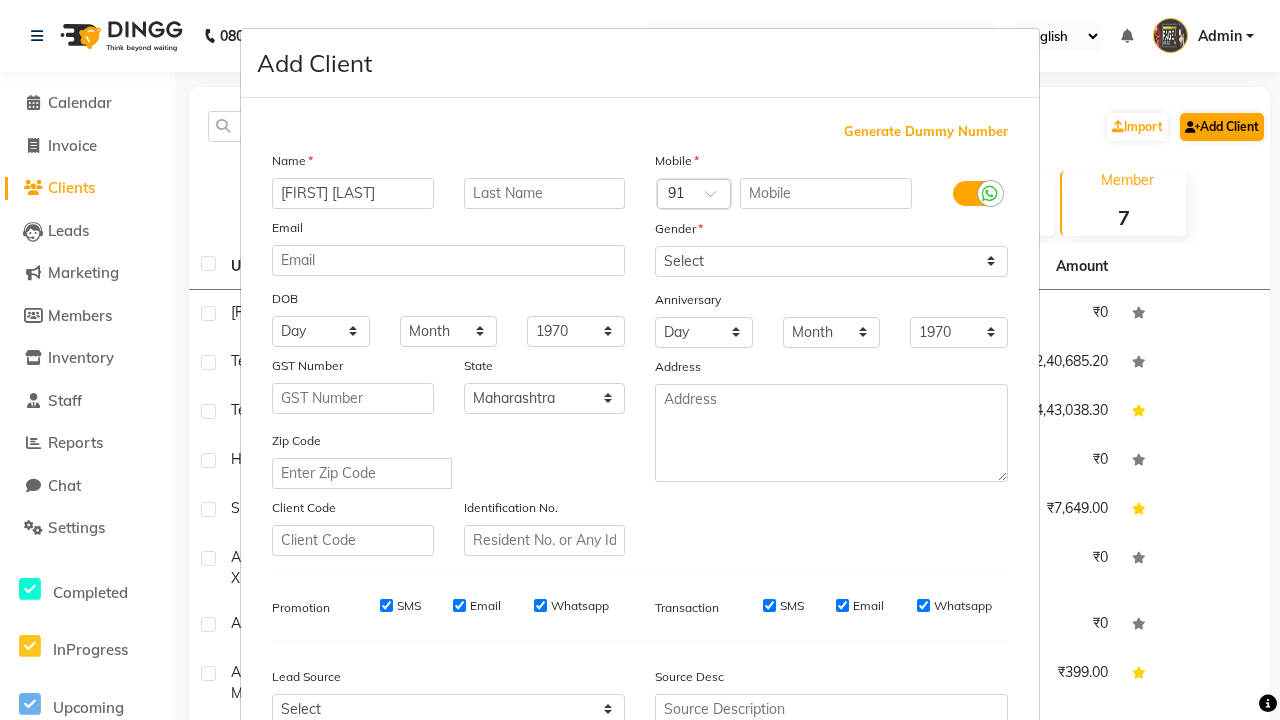 type on "[FIRST] [LAST]" 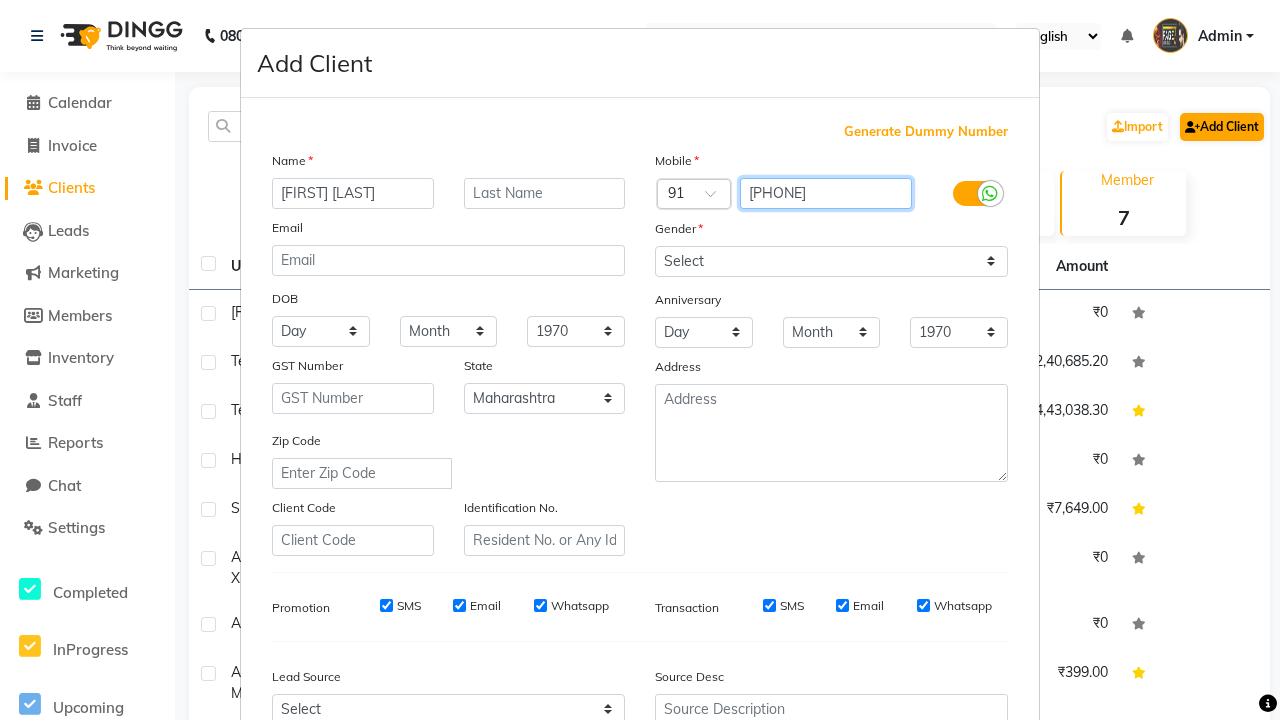 type on "[PHONE]" 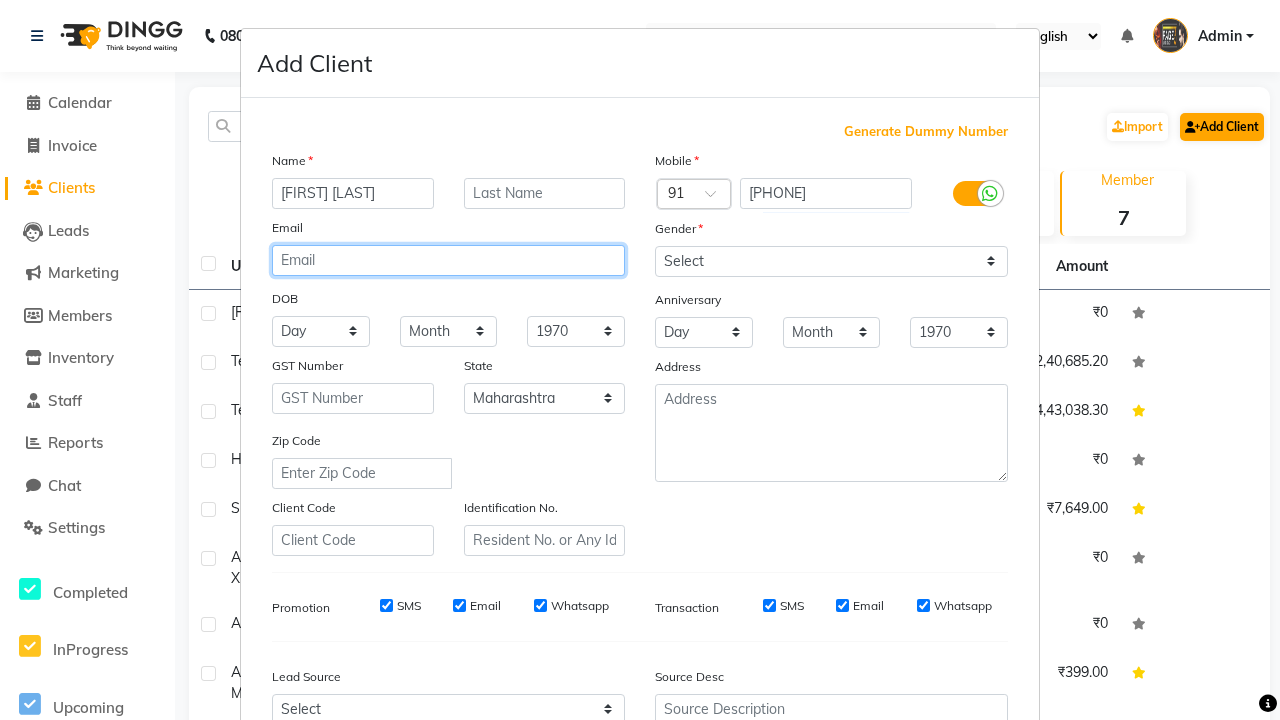 type on "[EMAIL]" 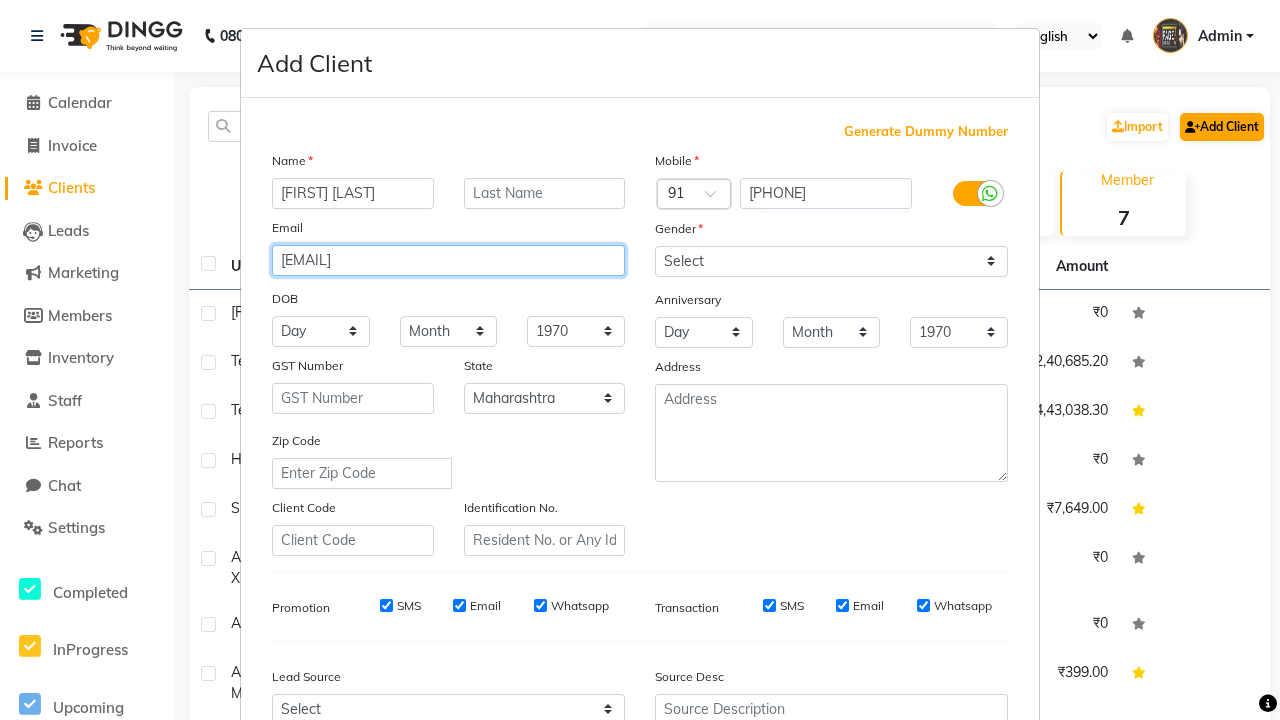 select on "male" 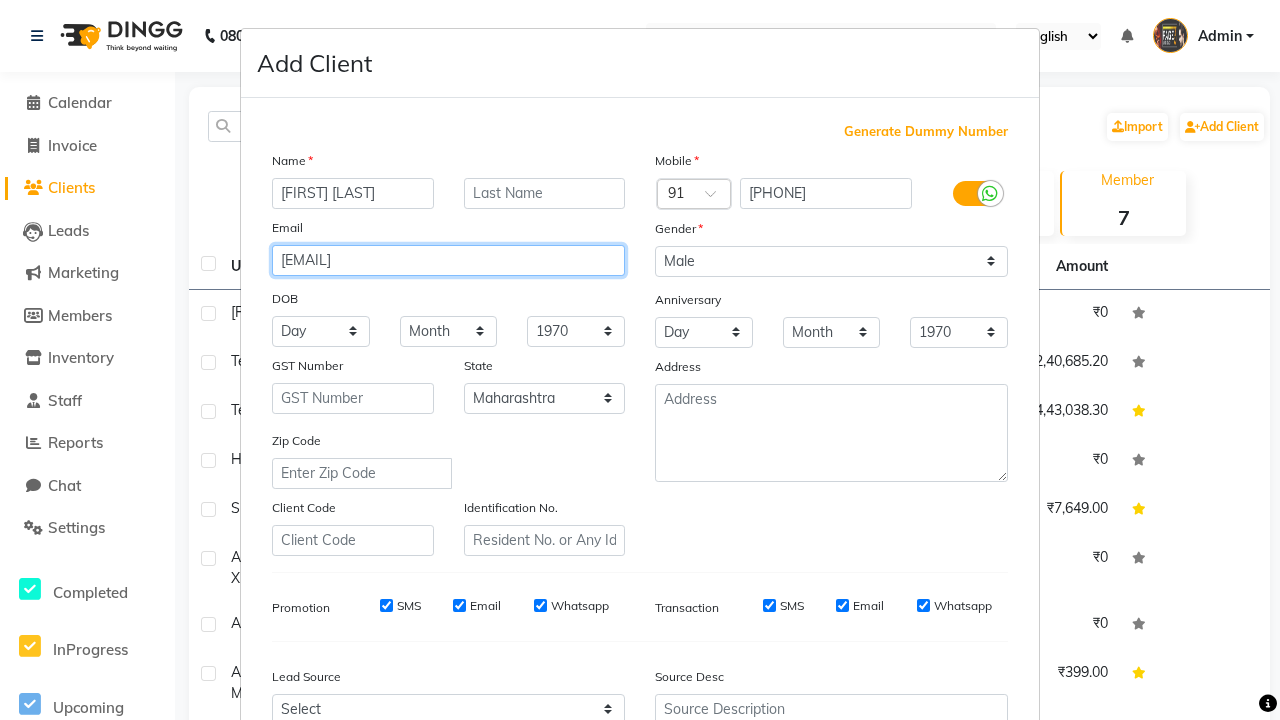 type on "[EMAIL]" 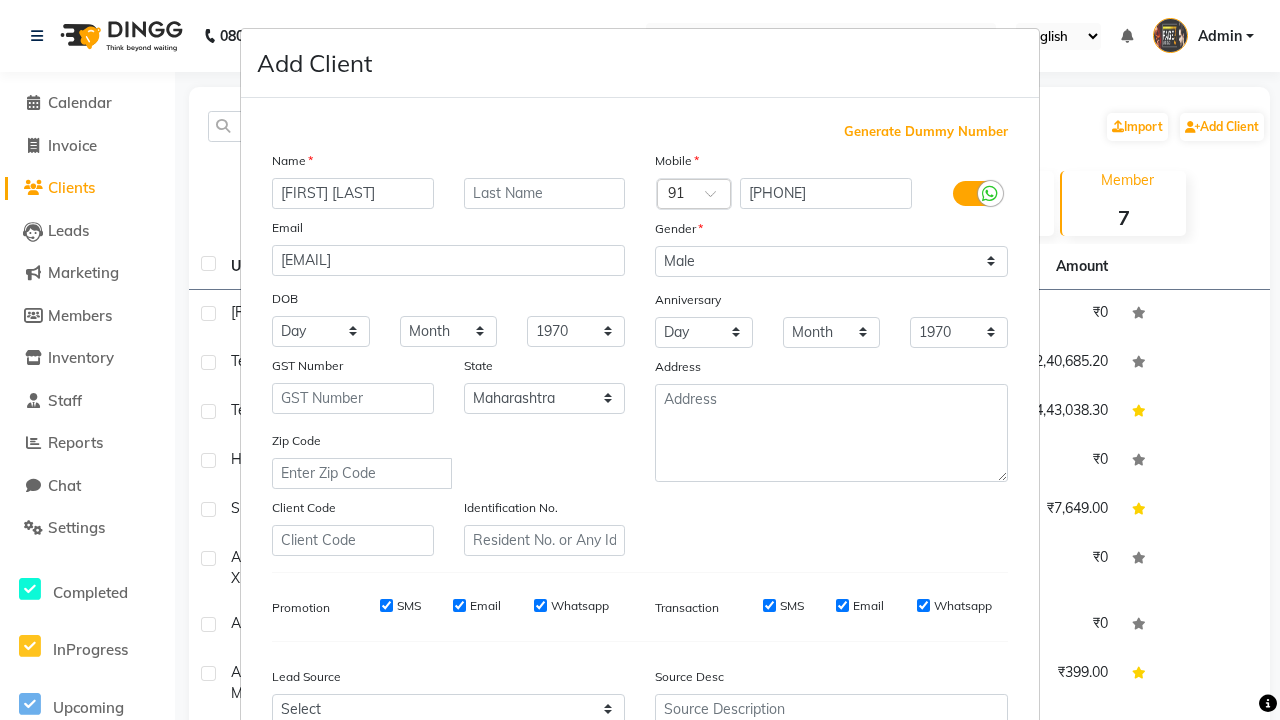 click on "Add" at bounding box center (906, 855) 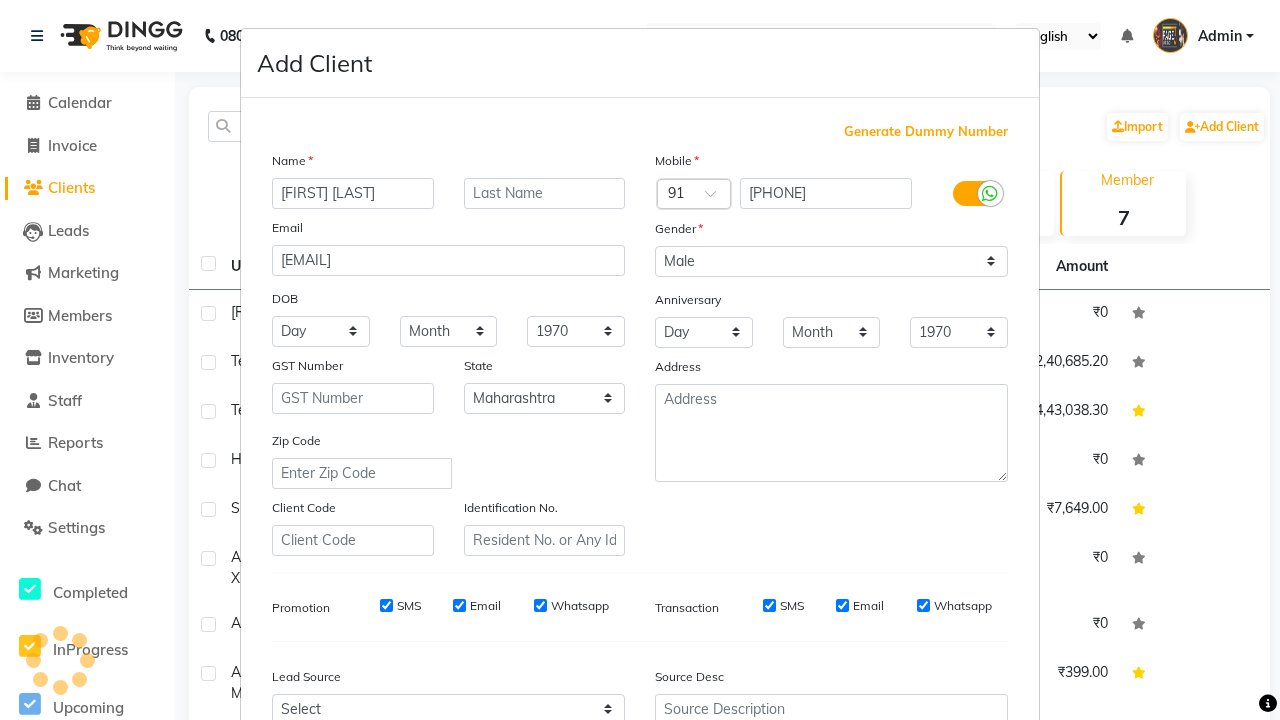 scroll, scrollTop: 203, scrollLeft: 0, axis: vertical 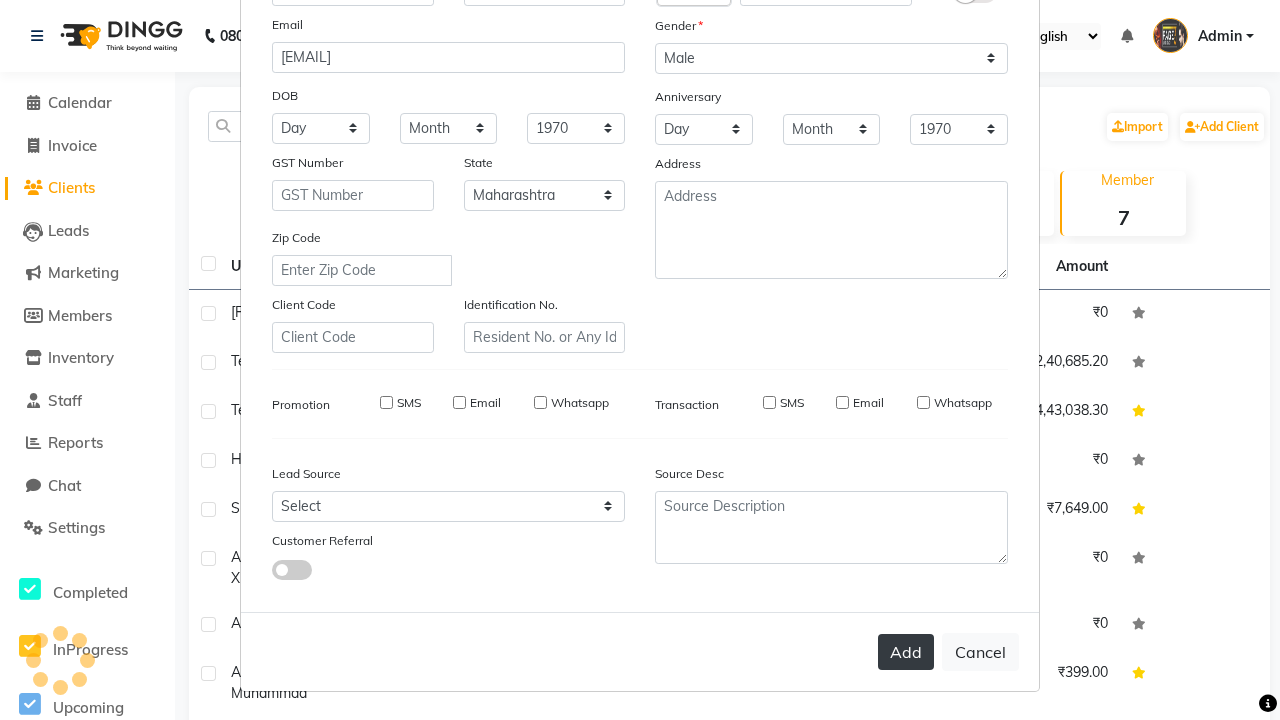 type 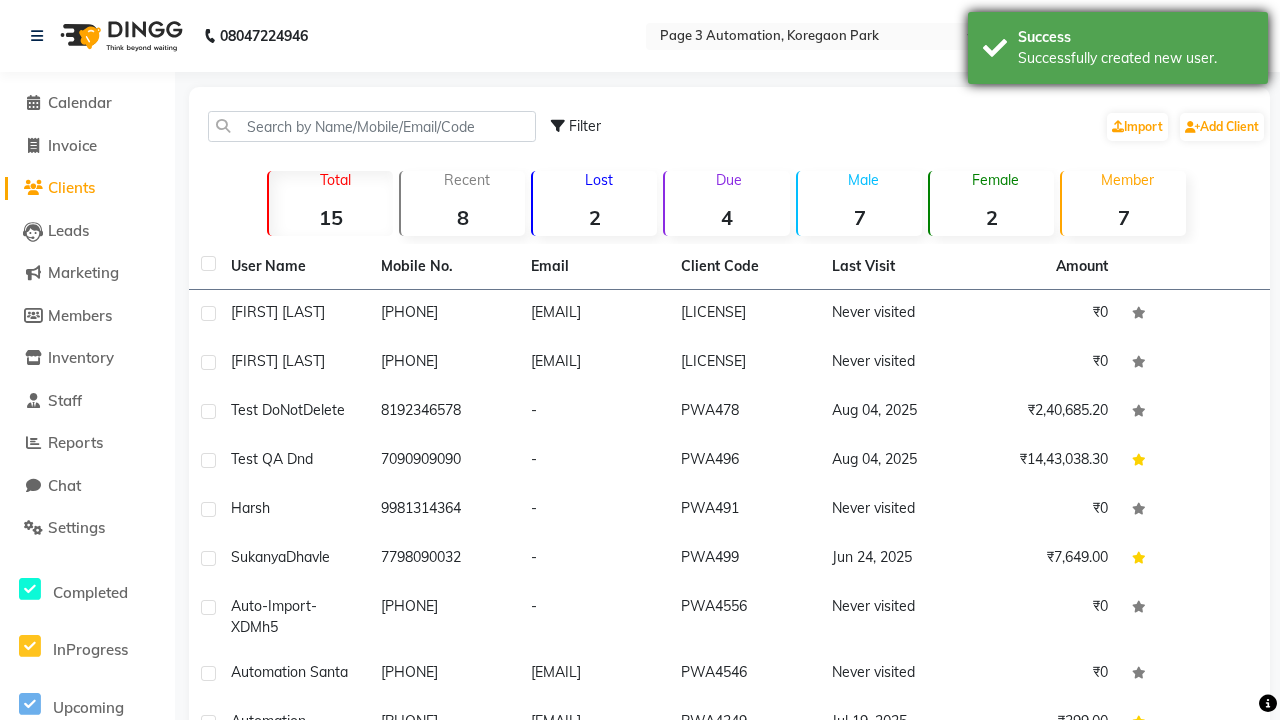 click on "Successfully created new user." at bounding box center [1135, 58] 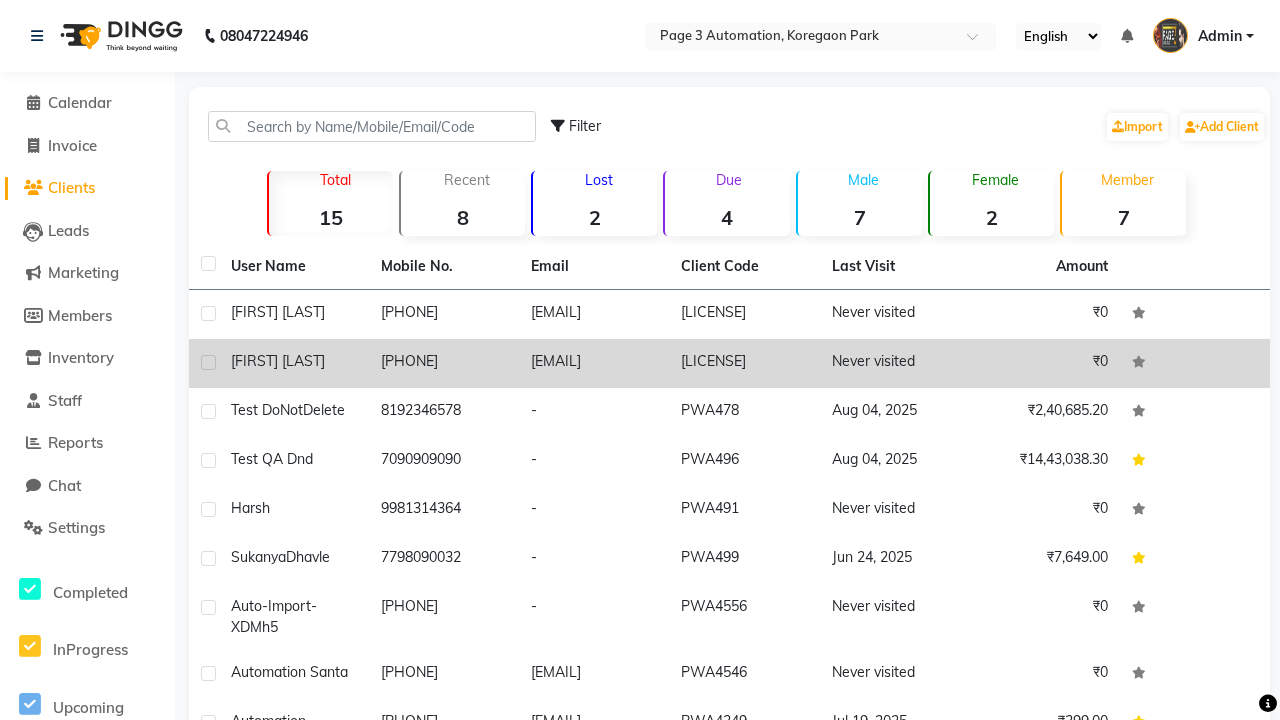 click 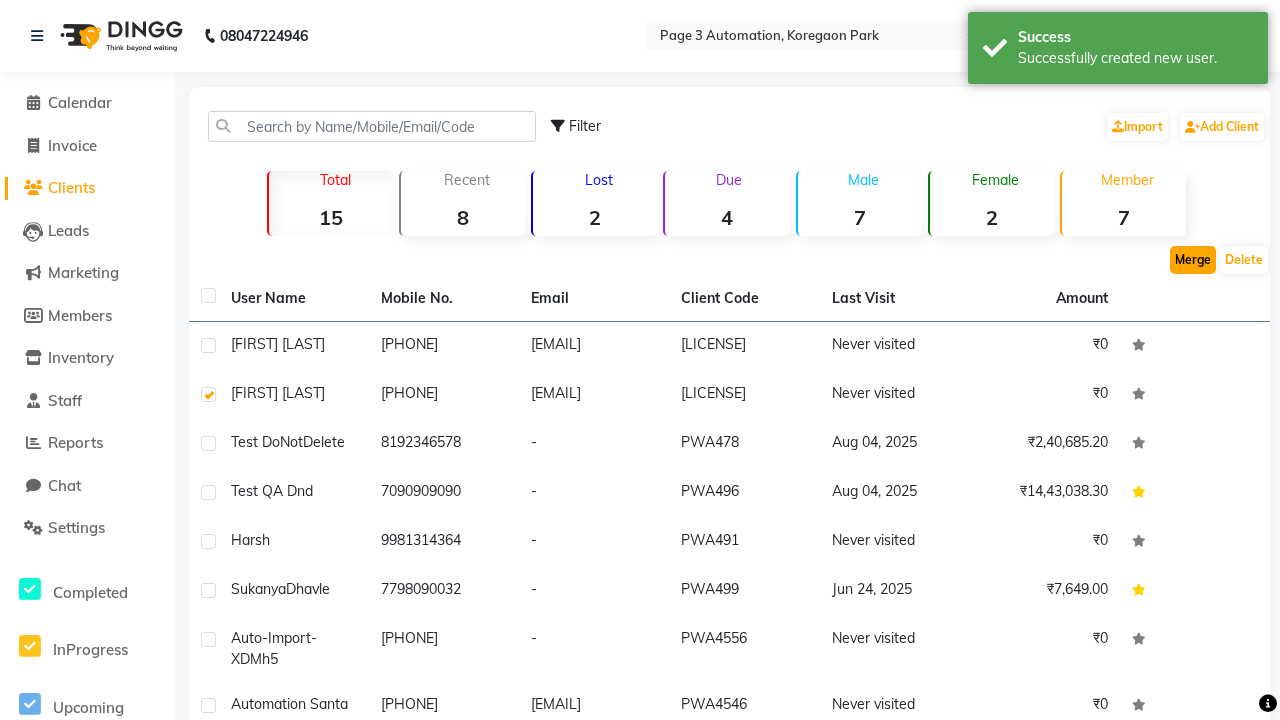 click on "Merge" 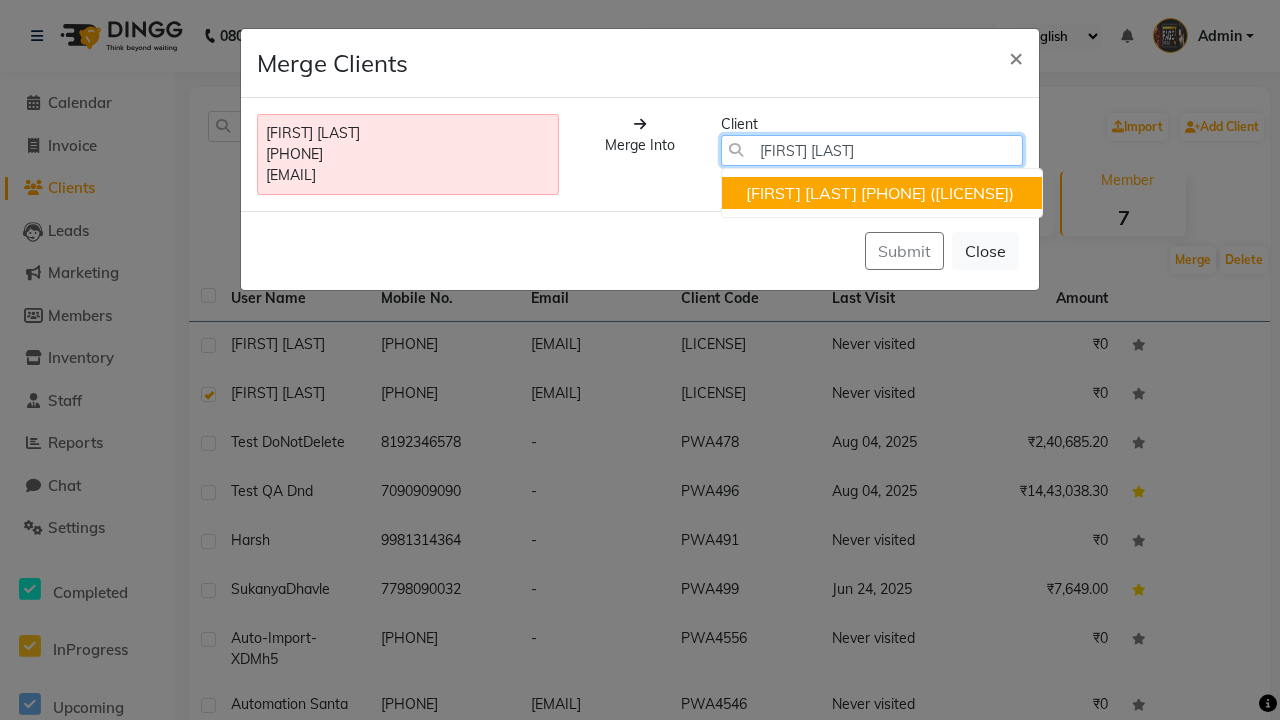 click on "[PHONE]" at bounding box center [893, 193] 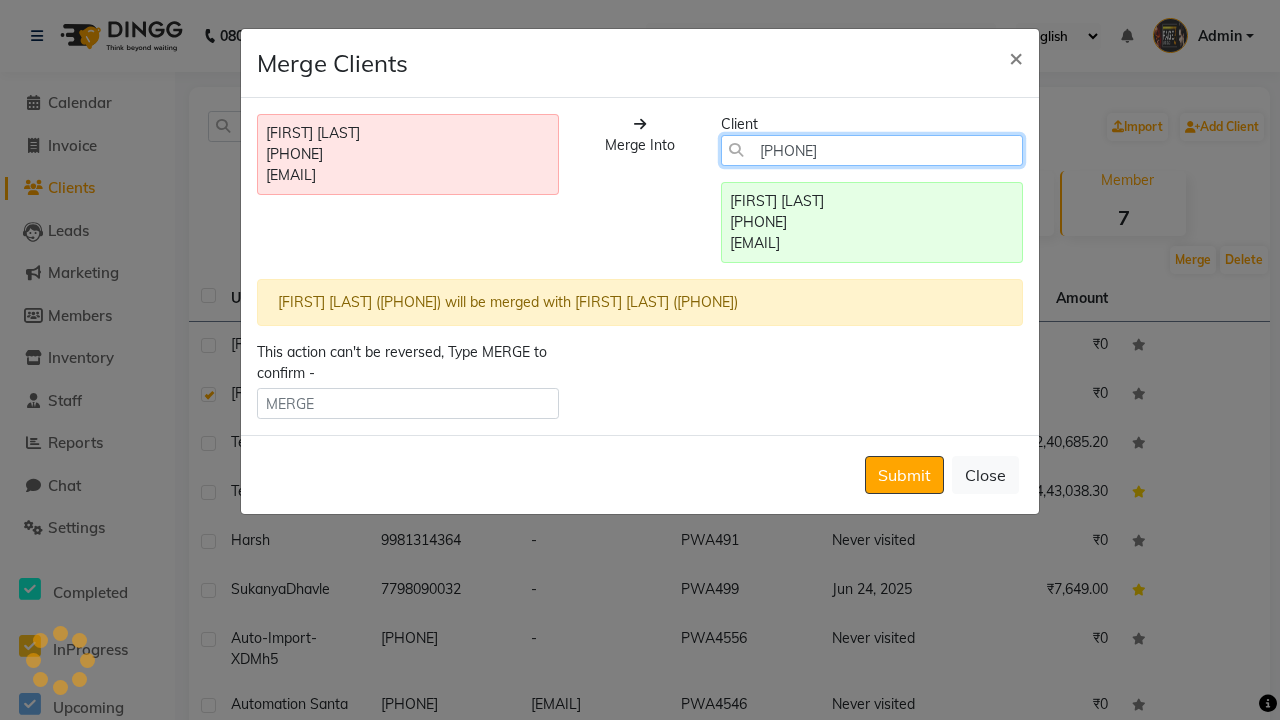 type on "[PHONE]" 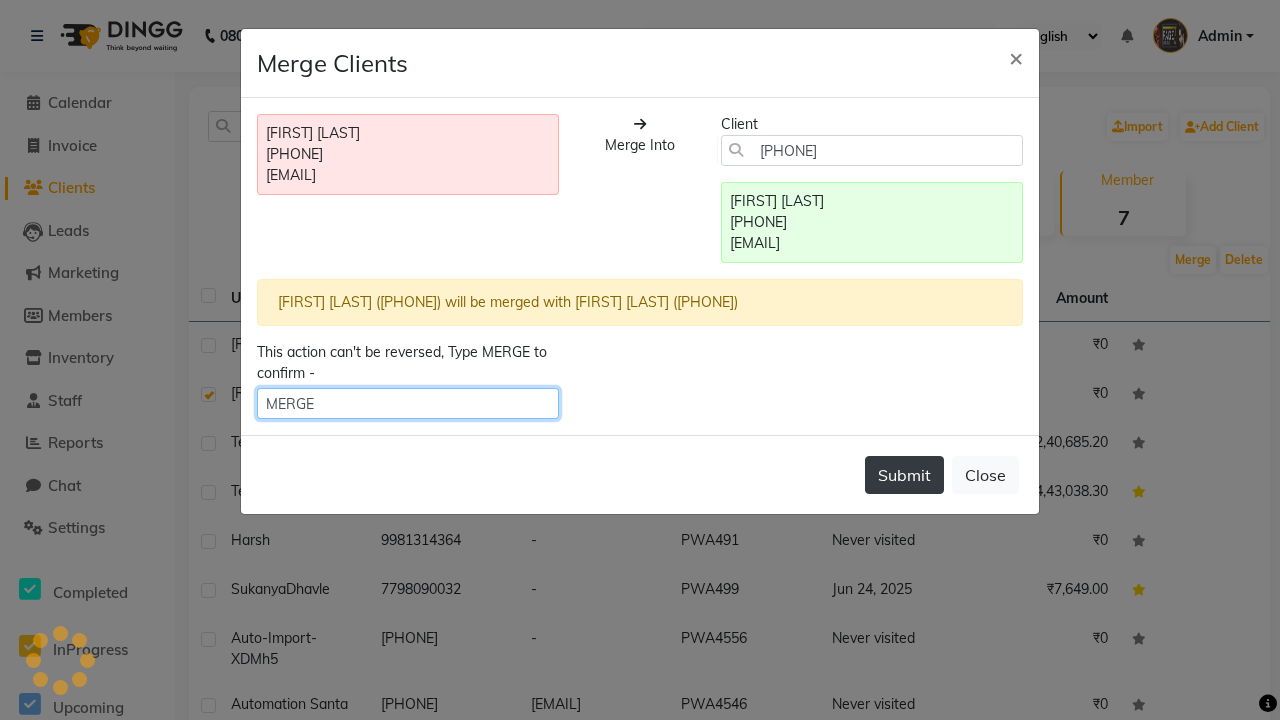 type on "MERGE" 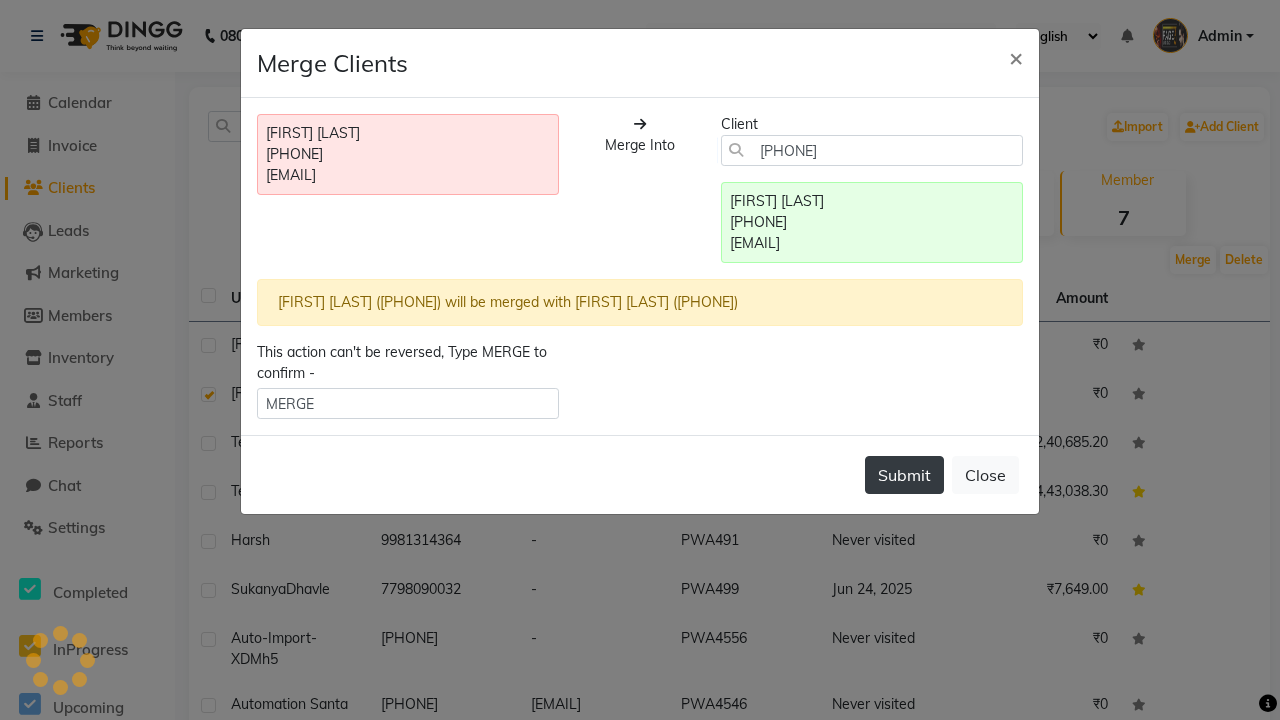 click on "Submit" 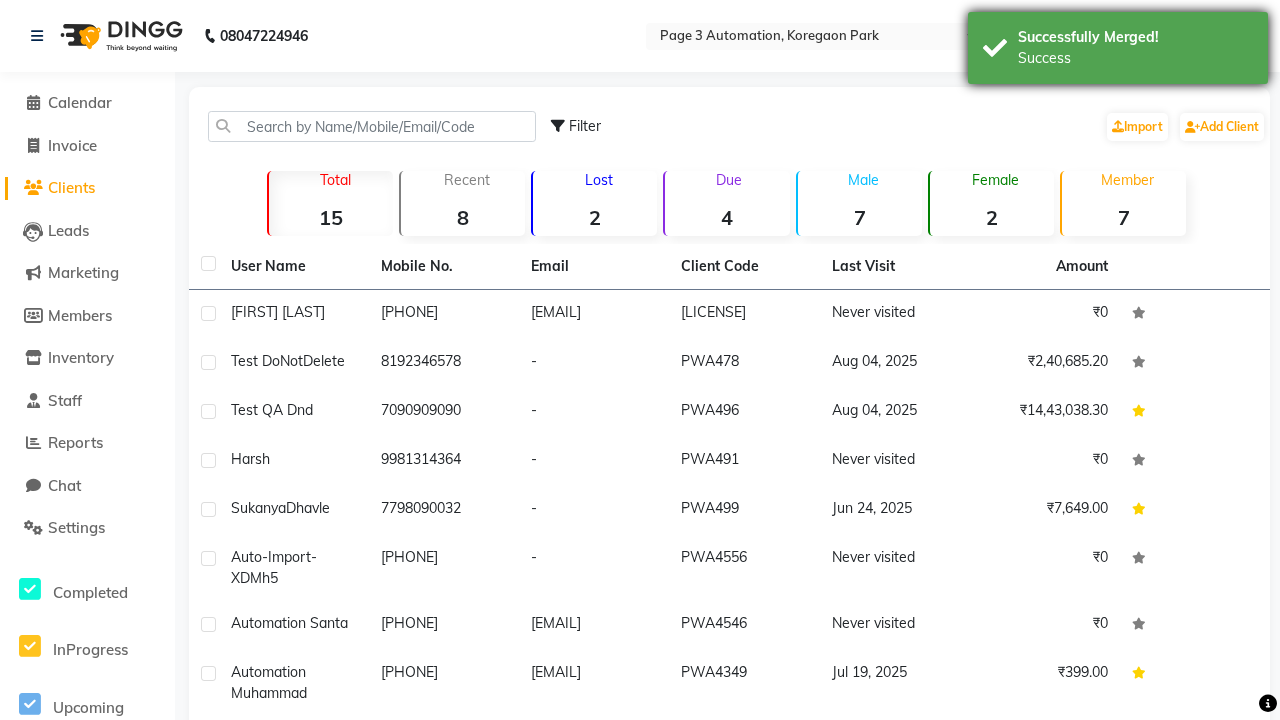 click on "Success" at bounding box center [1135, 58] 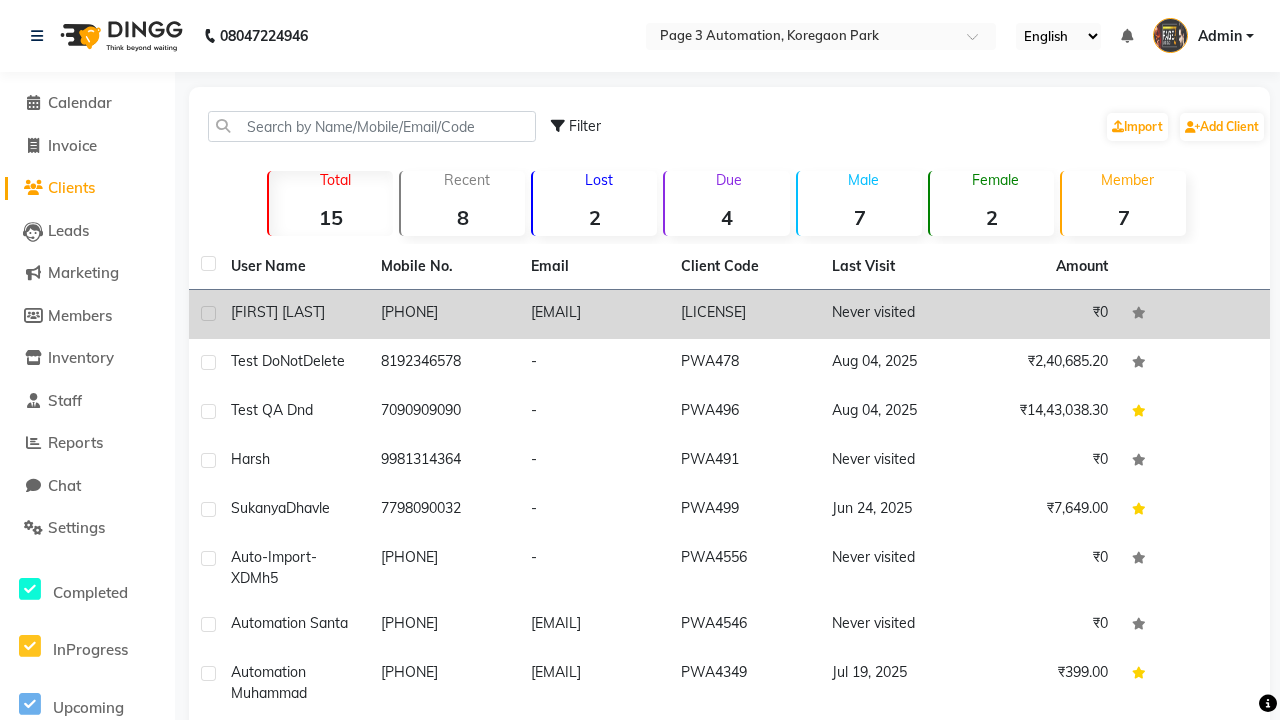 click 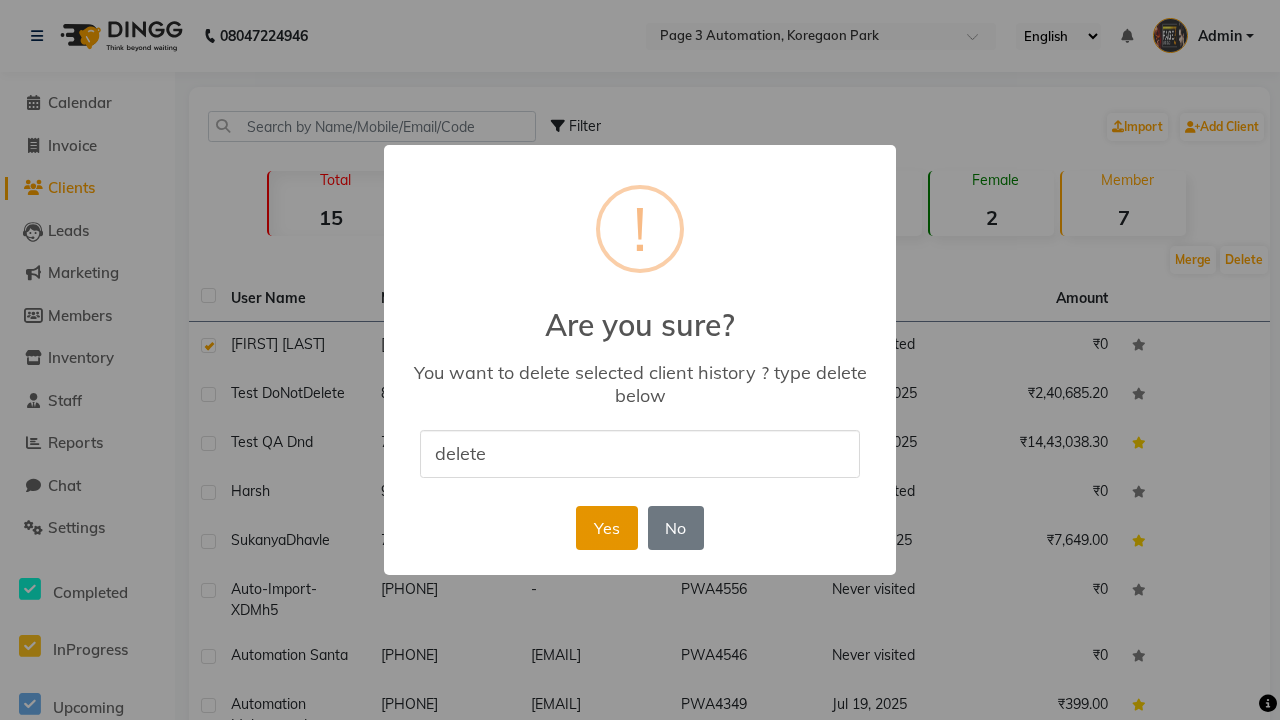 type on "delete" 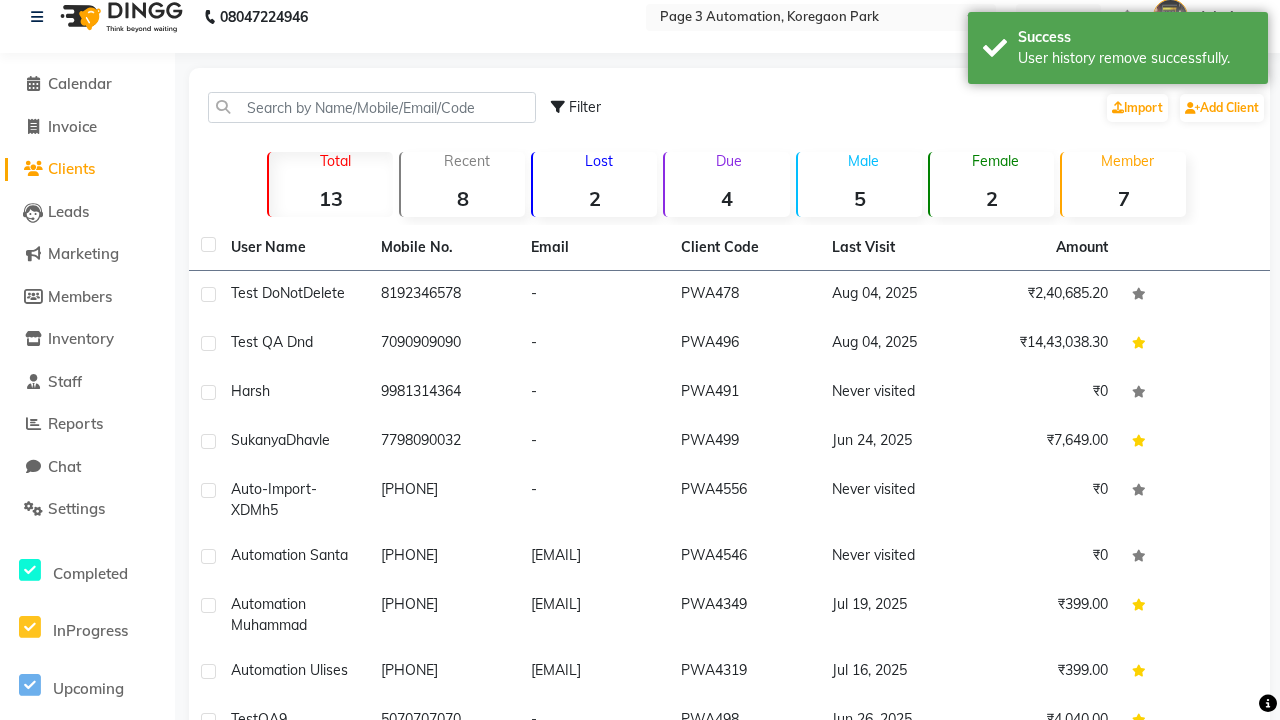 scroll, scrollTop: 0, scrollLeft: 0, axis: both 